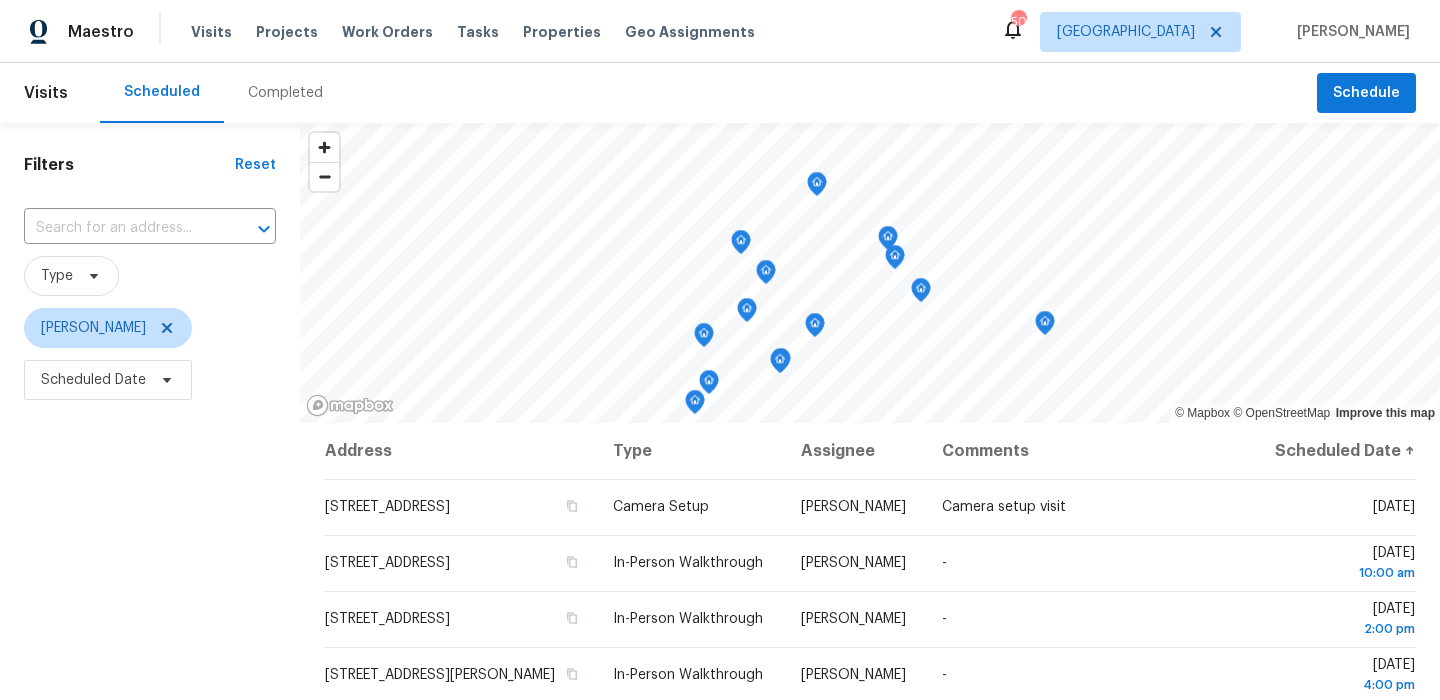 scroll, scrollTop: 0, scrollLeft: 0, axis: both 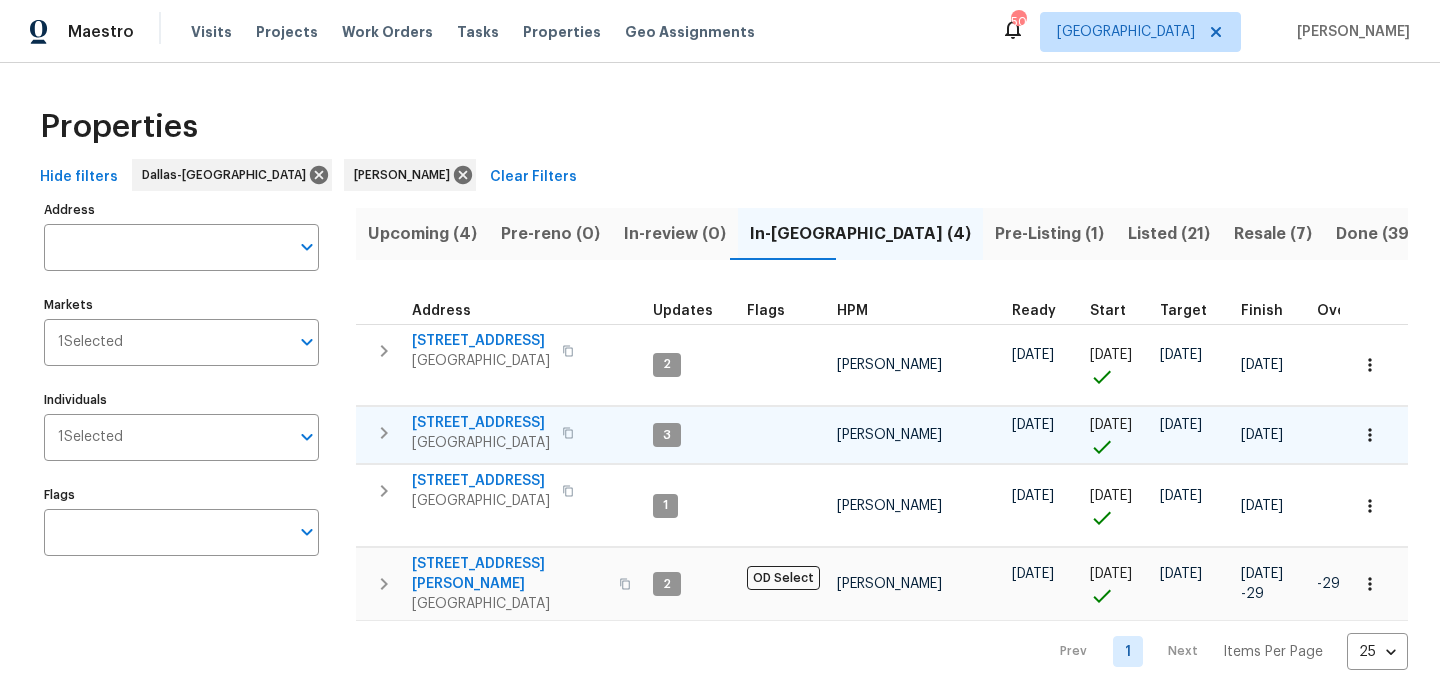 click on "[STREET_ADDRESS]" at bounding box center [481, 423] 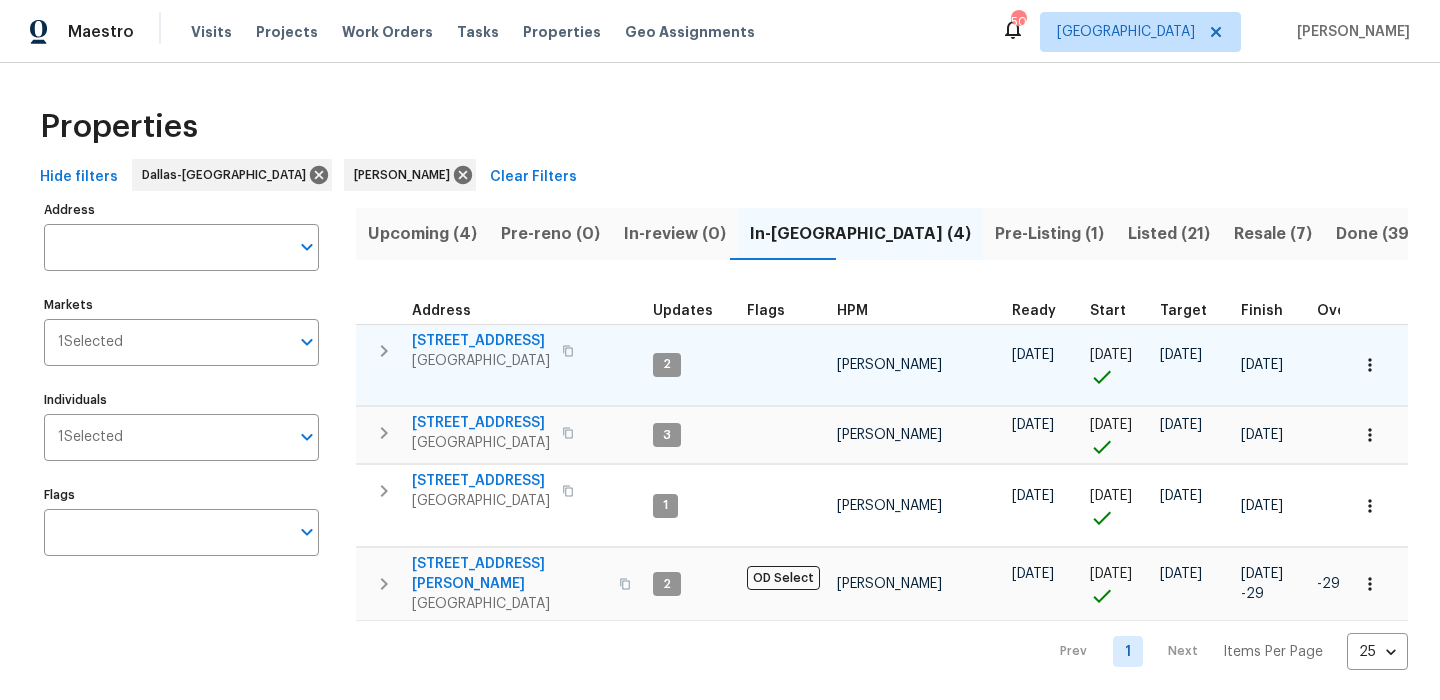 click on "111 Sweet Gum St" at bounding box center [481, 341] 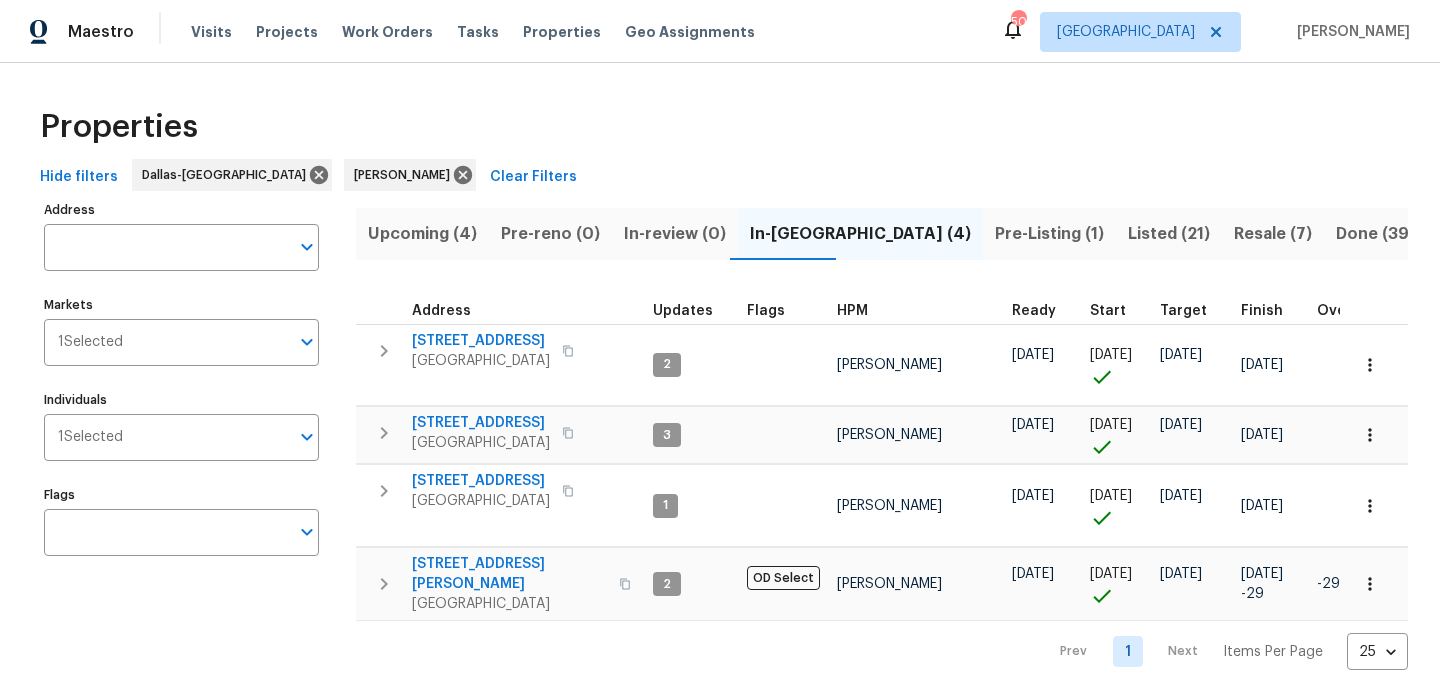 click on "Upcoming (4)" at bounding box center (422, 234) 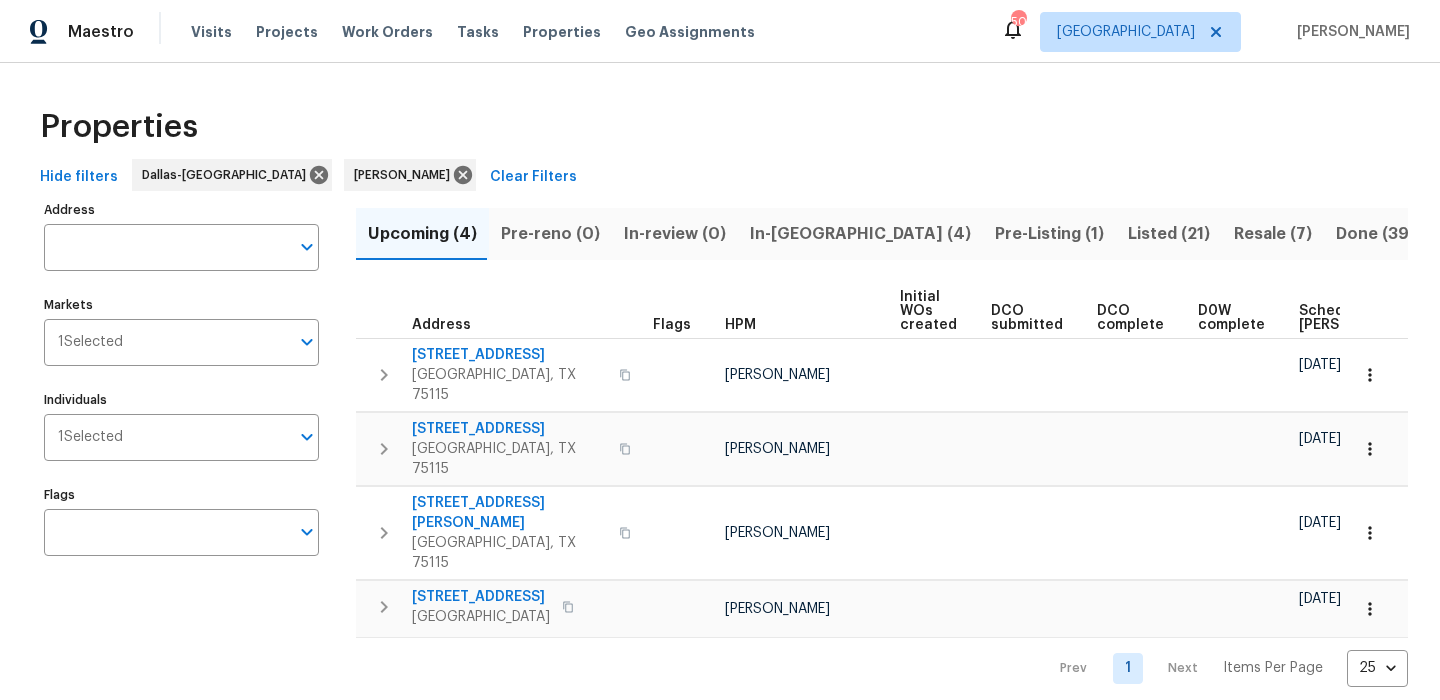 click on "Scheduled COE" at bounding box center (1364, 311) 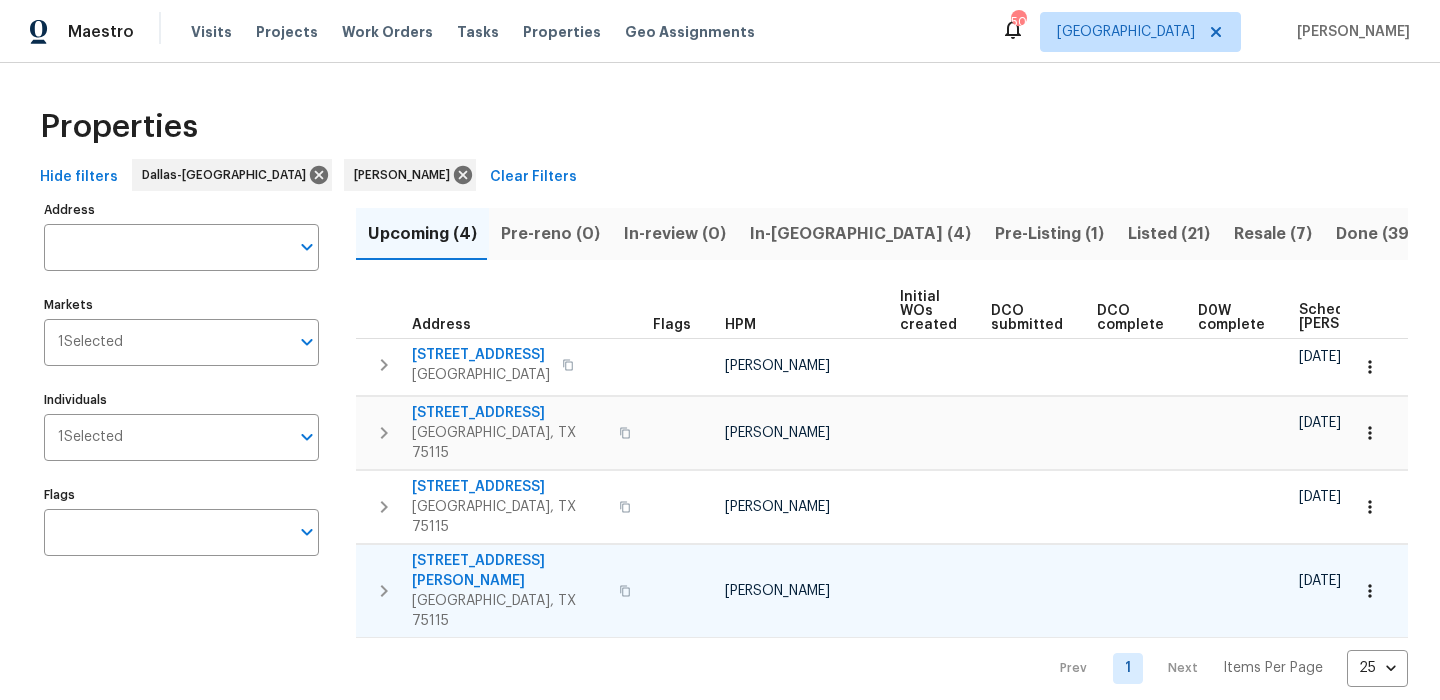 click on "820 Neal Rd" at bounding box center [509, 571] 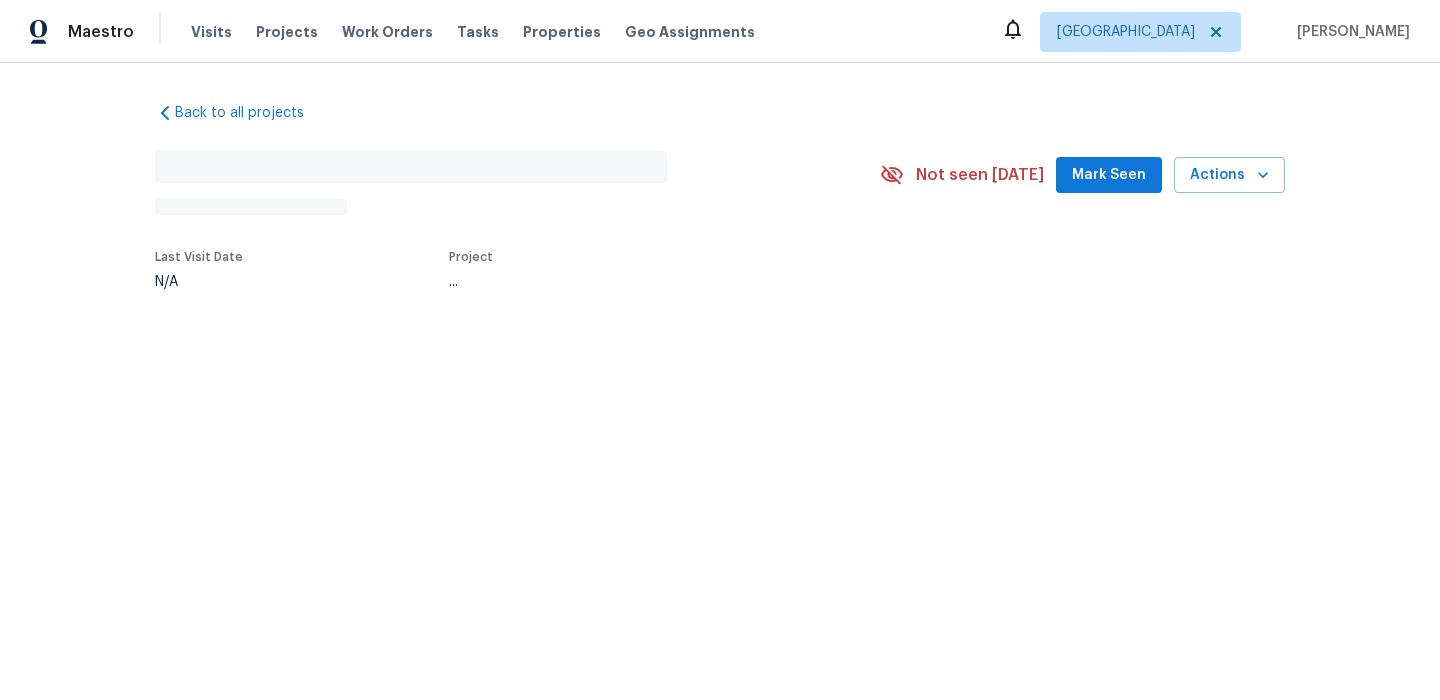 scroll, scrollTop: 0, scrollLeft: 0, axis: both 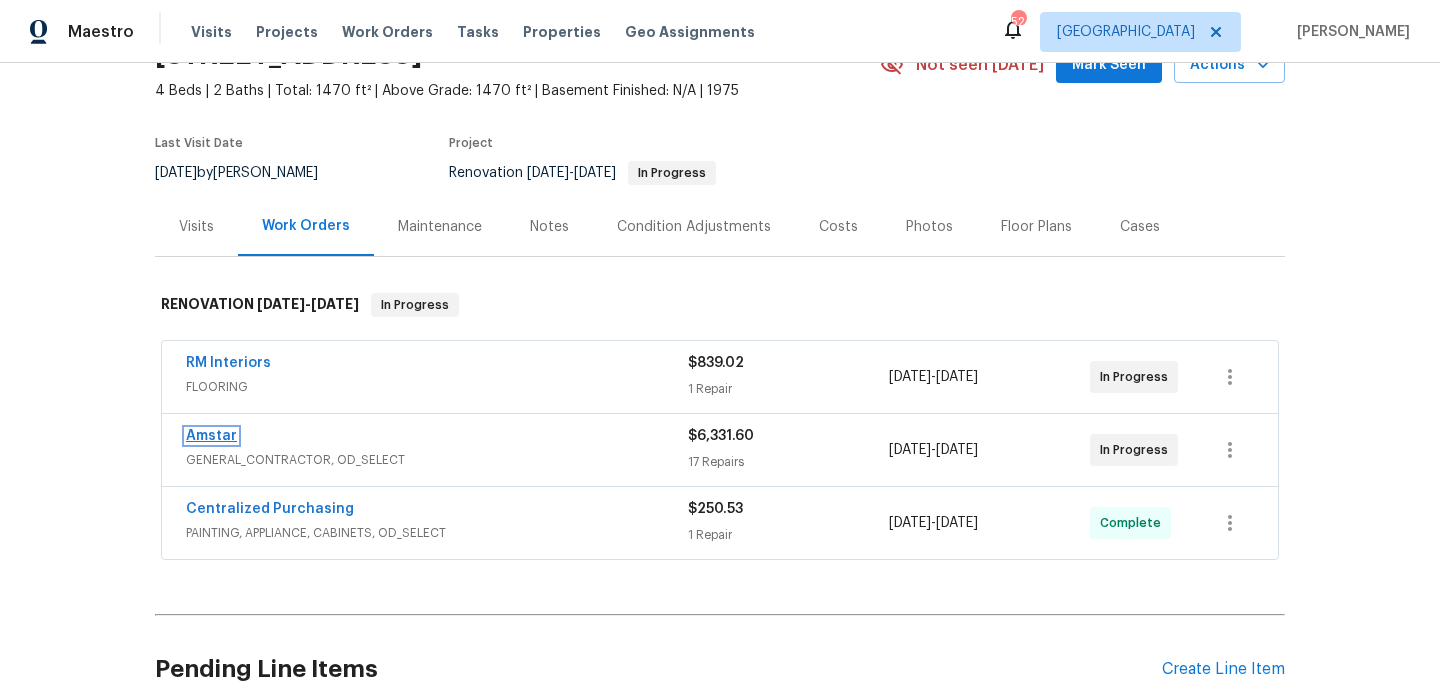 click on "Amstar" at bounding box center [211, 436] 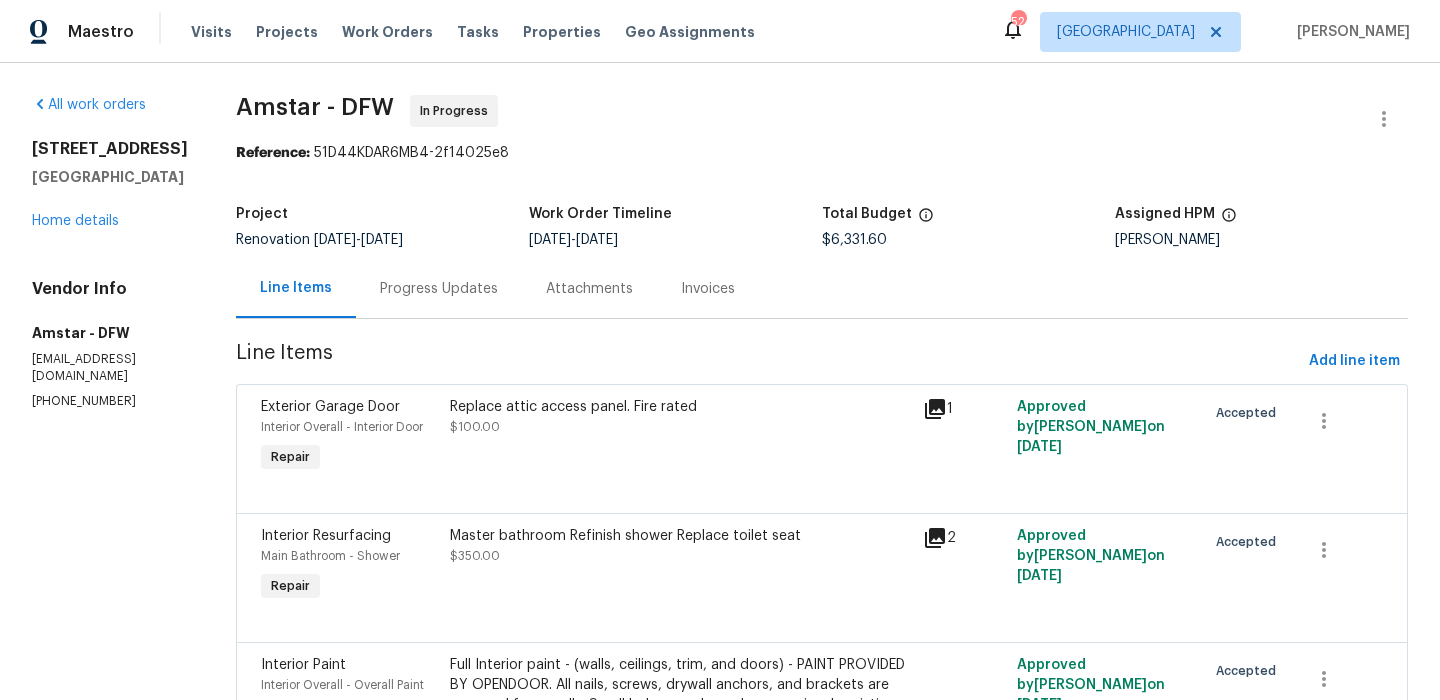 click on "116 Creekview Dr W Red Oak, TX 75154 Home details" at bounding box center [110, 185] 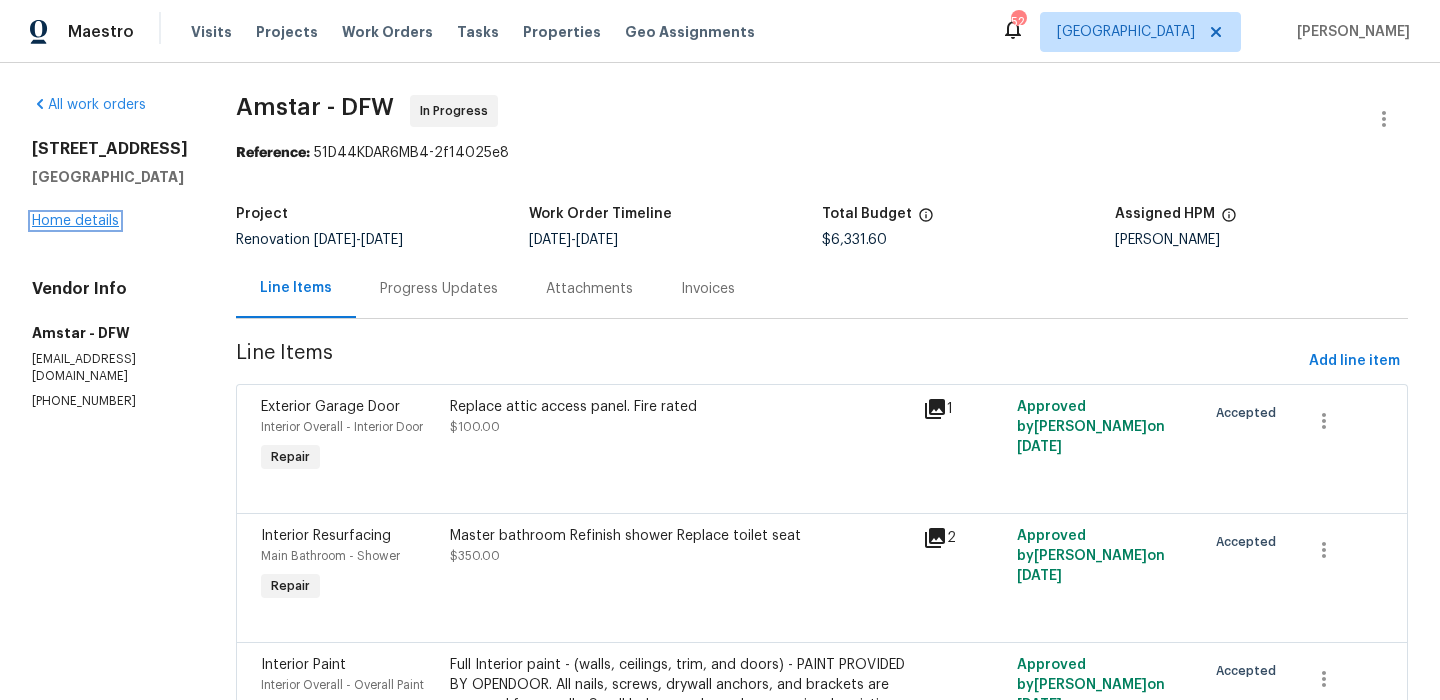 click on "Home details" at bounding box center (75, 221) 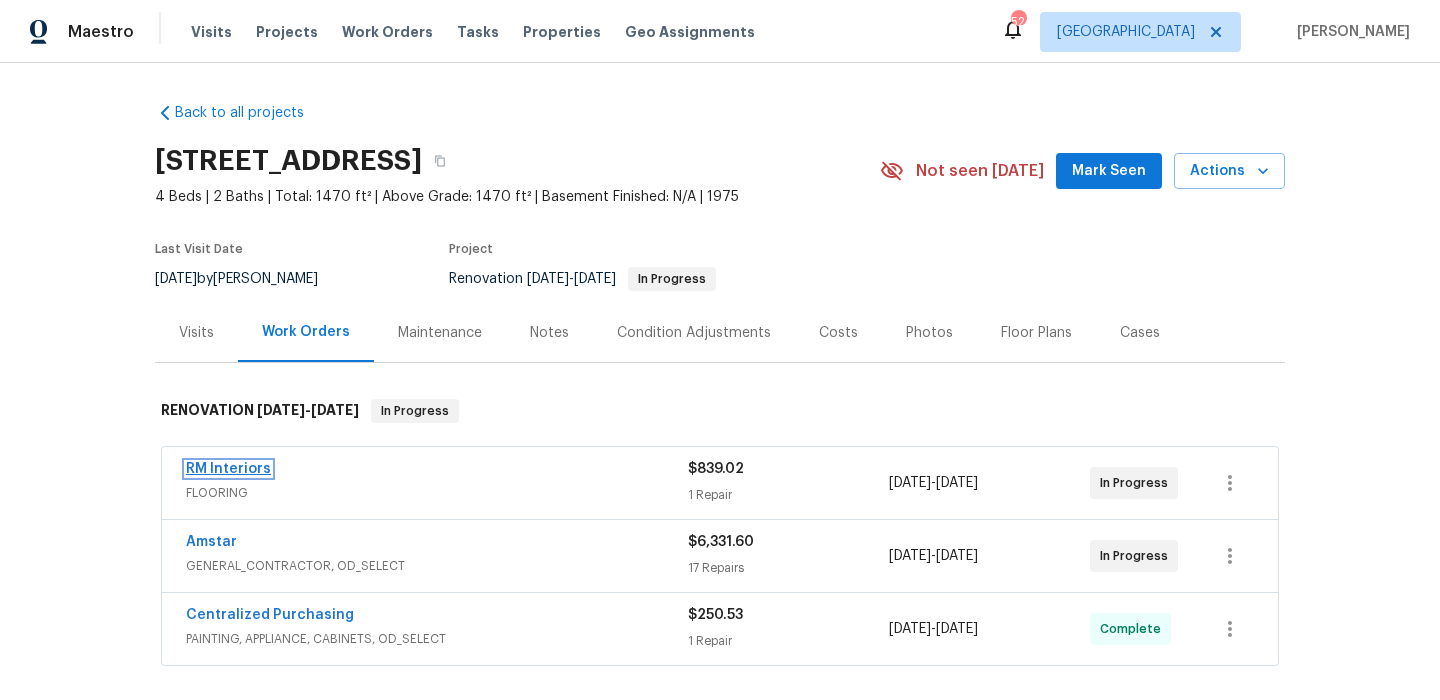 click on "RM Interiors" at bounding box center (228, 469) 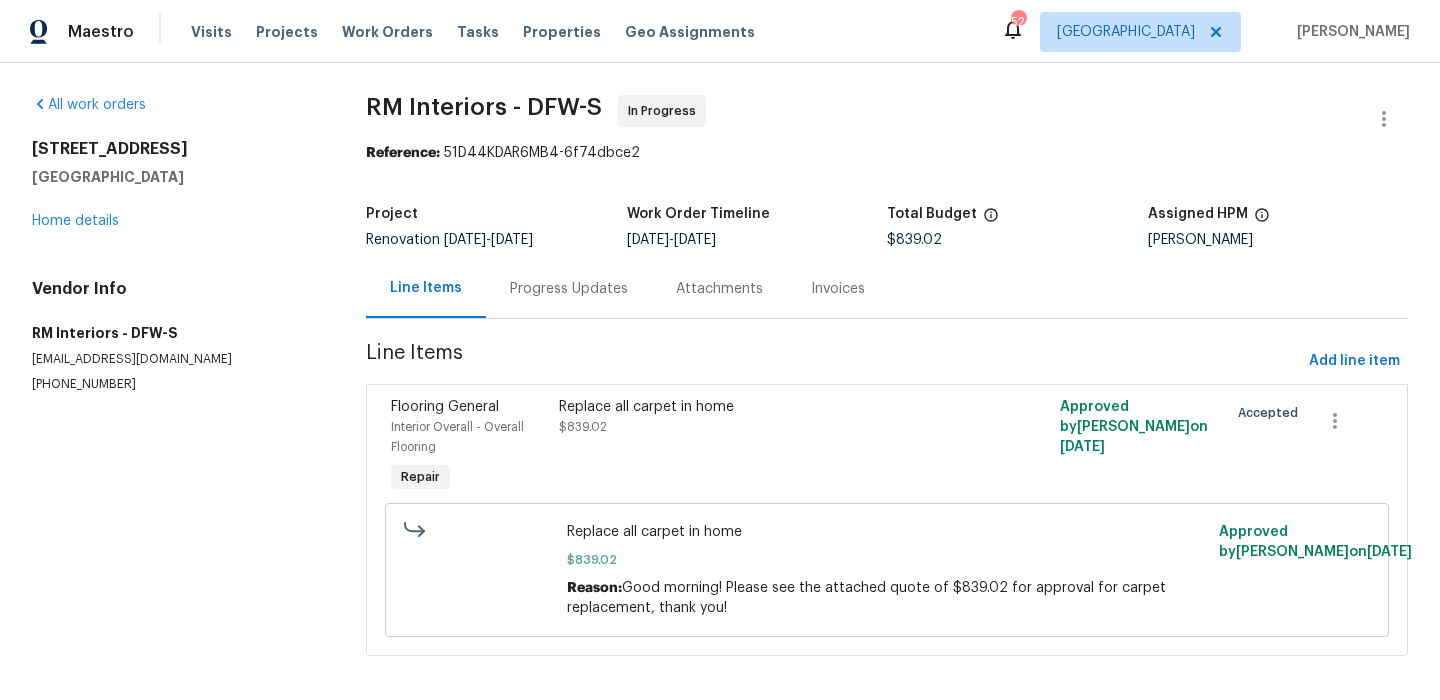 scroll, scrollTop: 13, scrollLeft: 0, axis: vertical 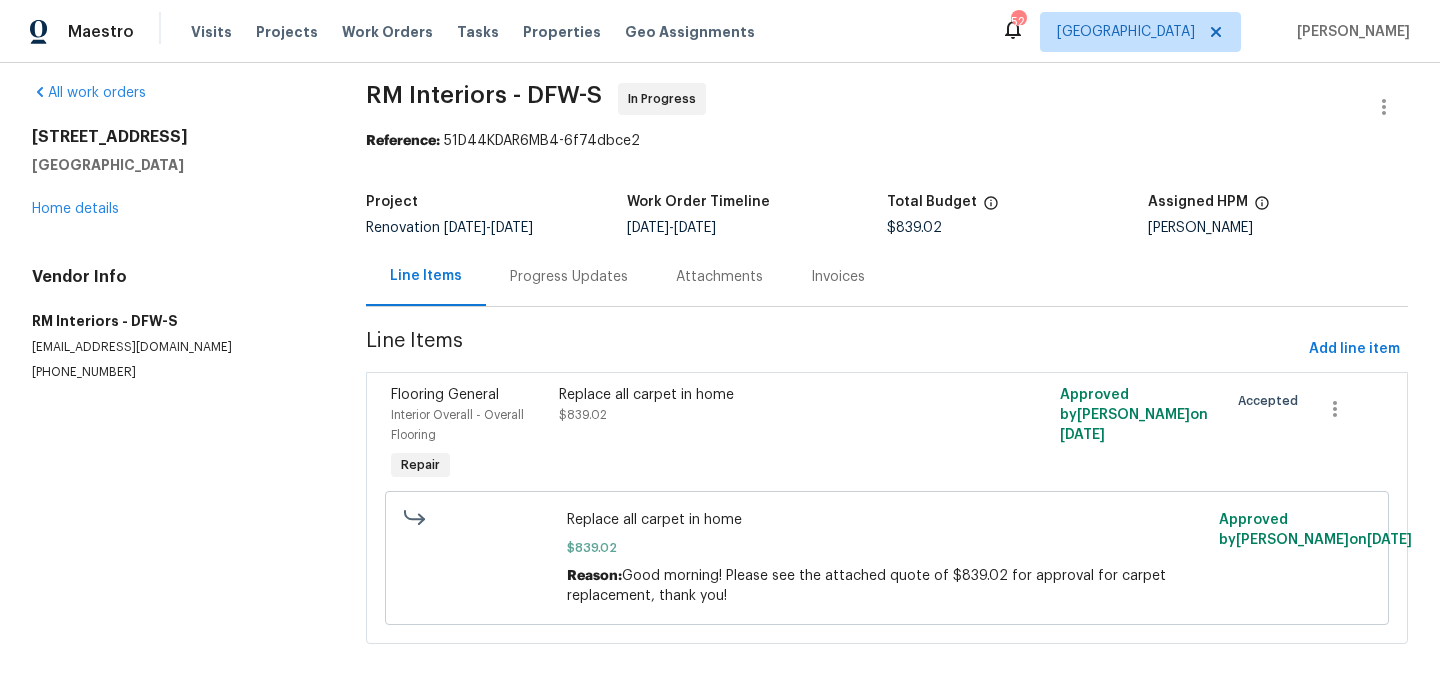 click on "Progress Updates" at bounding box center (569, 277) 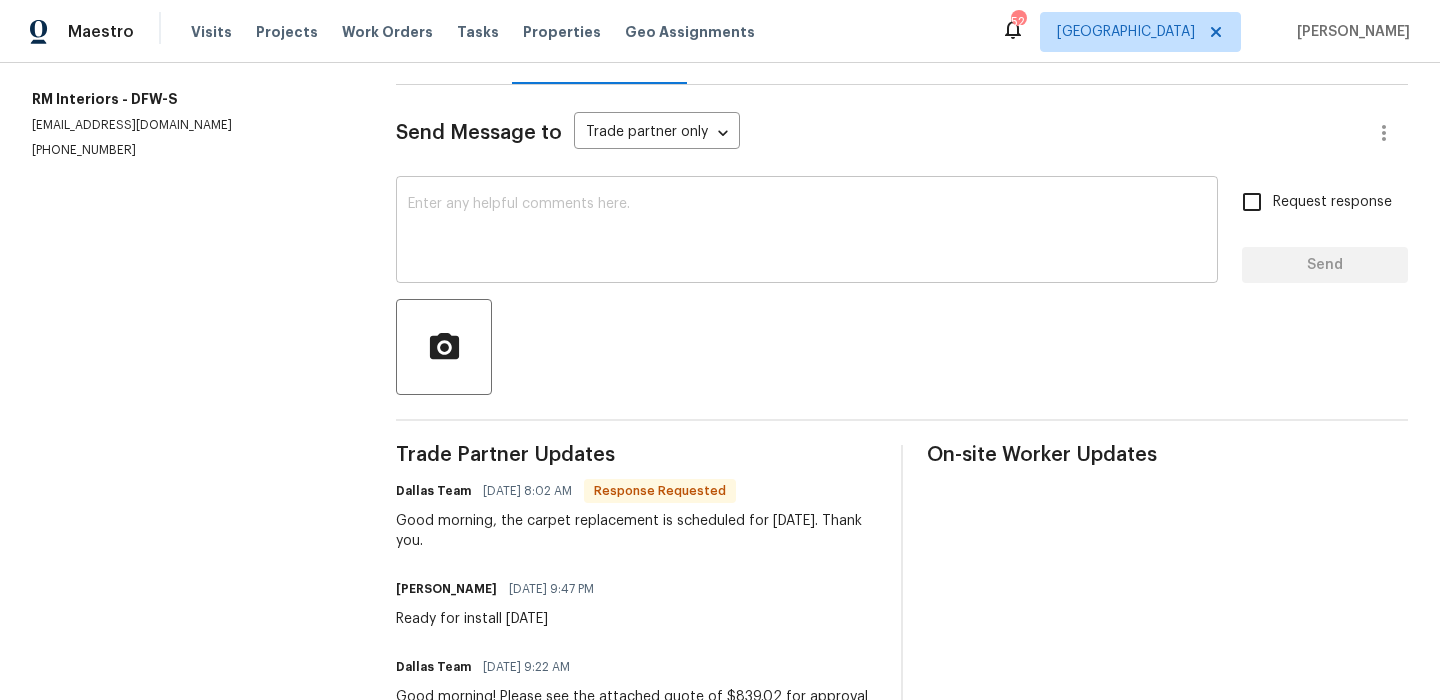 scroll, scrollTop: 0, scrollLeft: 0, axis: both 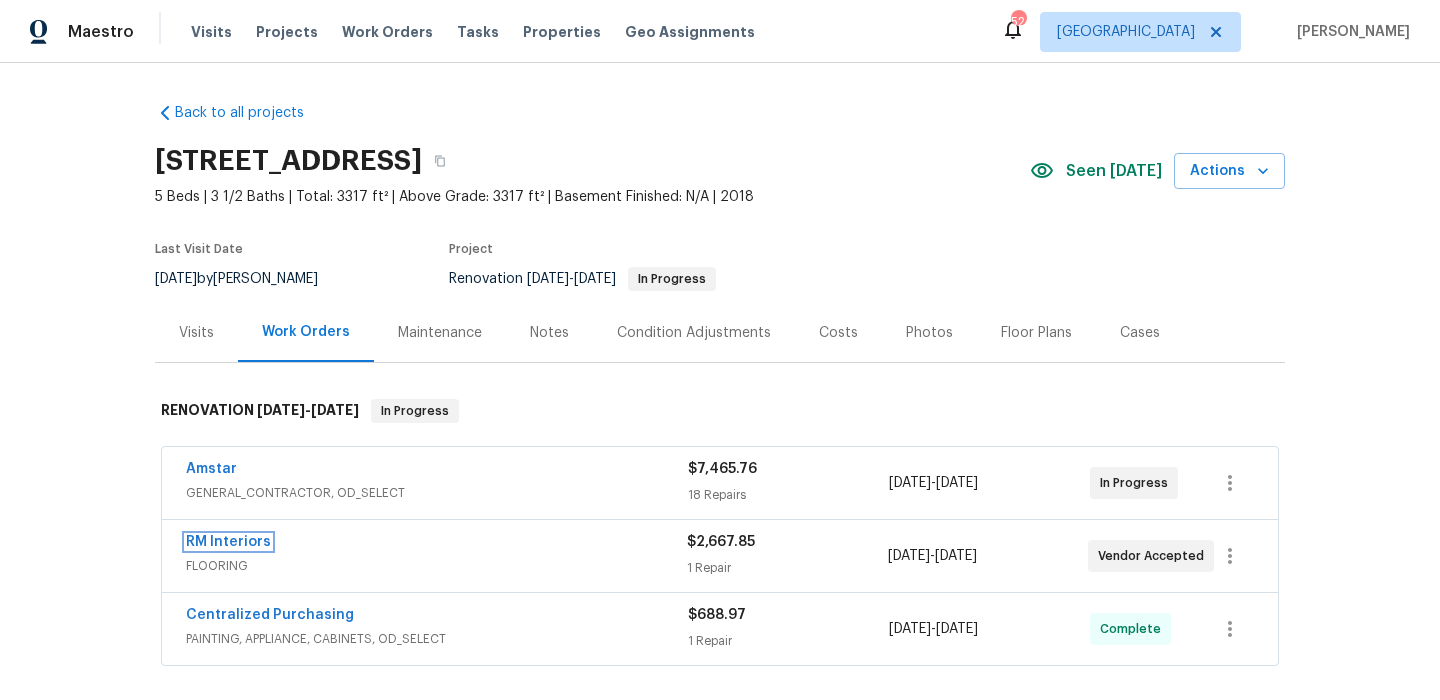 click on "RM Interiors" at bounding box center [228, 542] 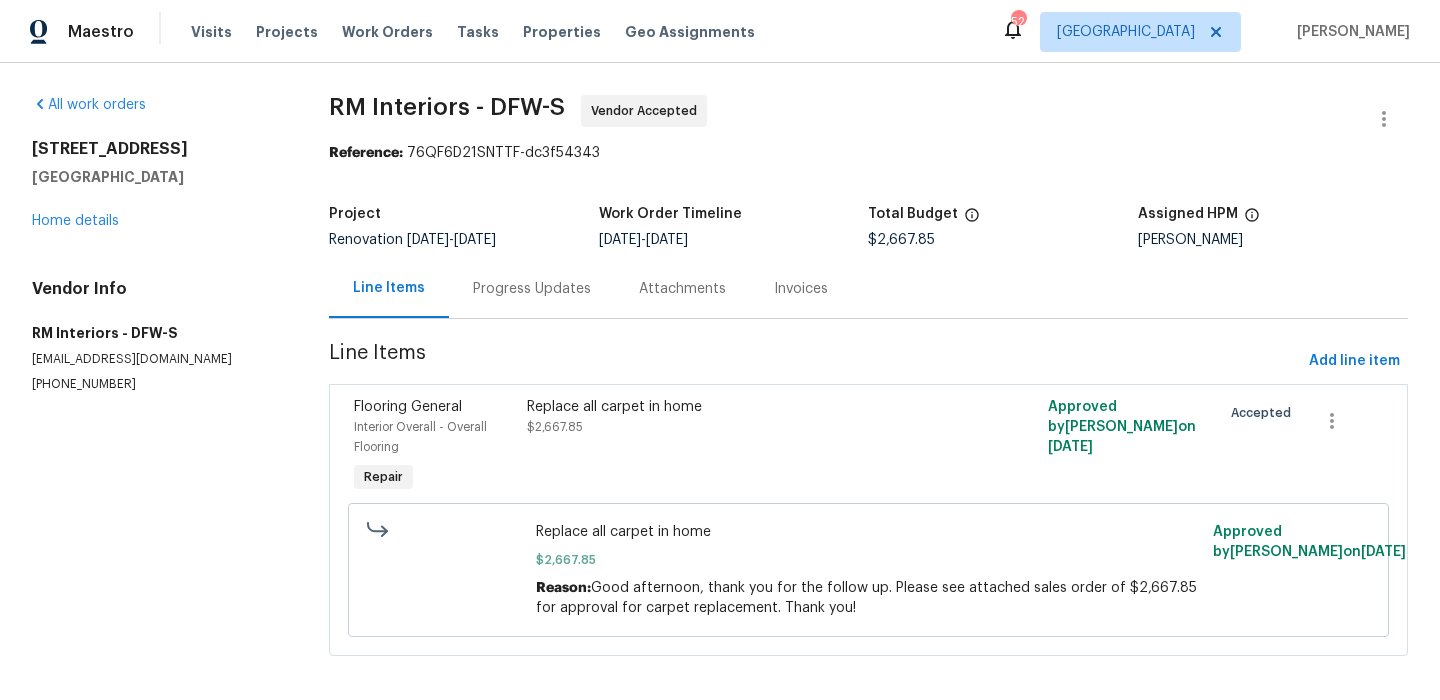 click on "Progress Updates" at bounding box center [532, 288] 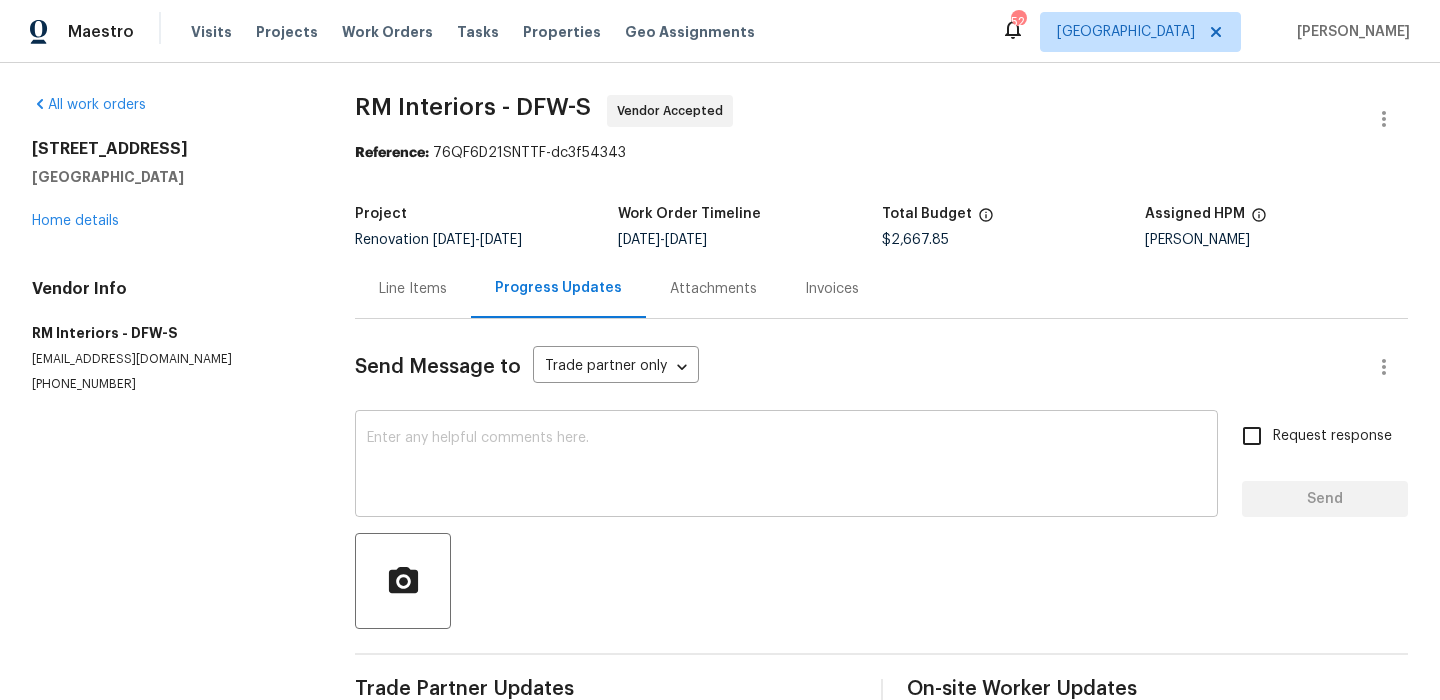 scroll, scrollTop: 218, scrollLeft: 0, axis: vertical 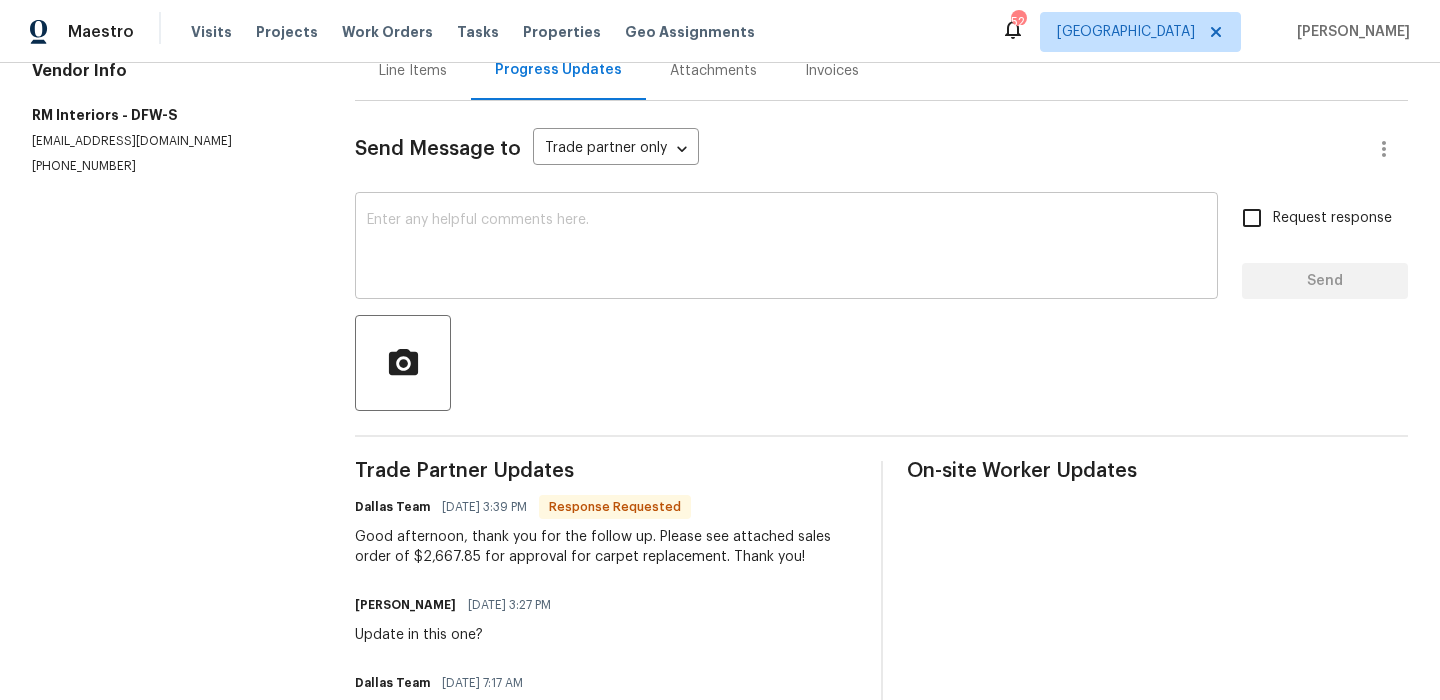 click on "x ​" at bounding box center [786, 248] 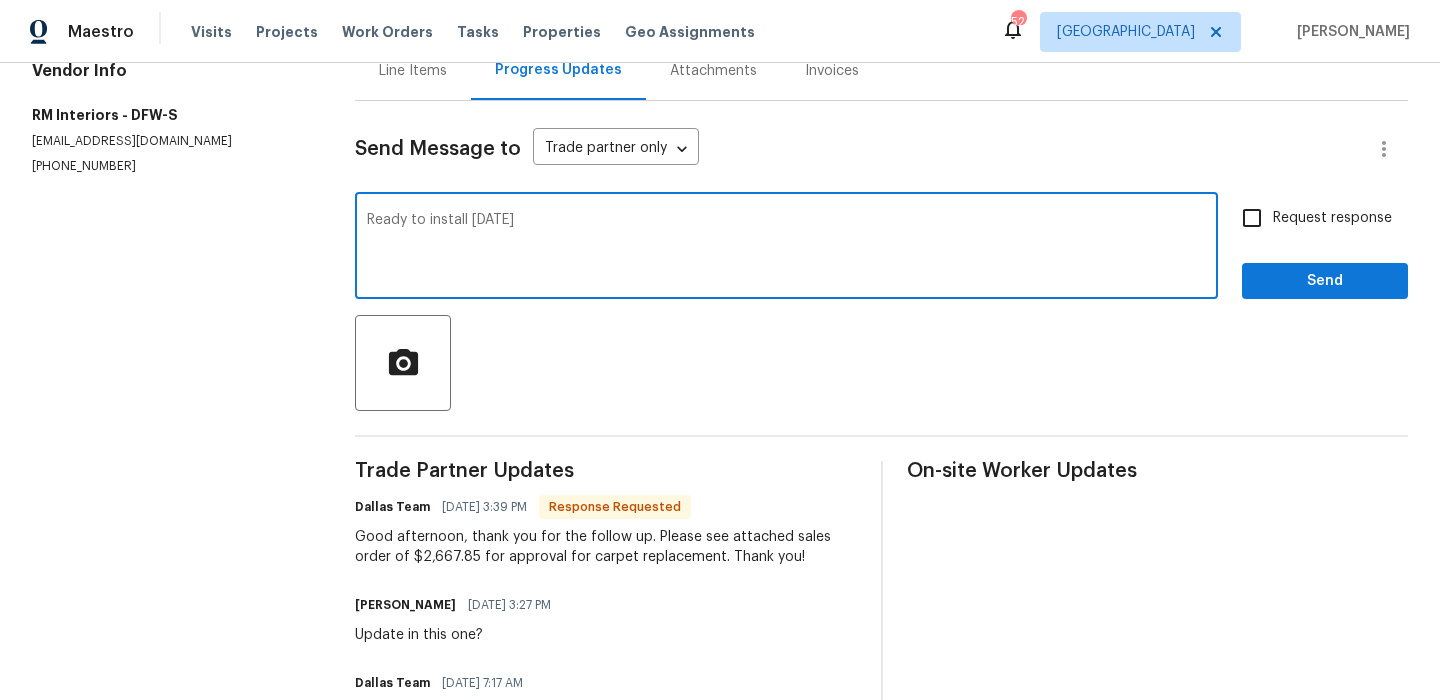 type on "Ready to install Thursday" 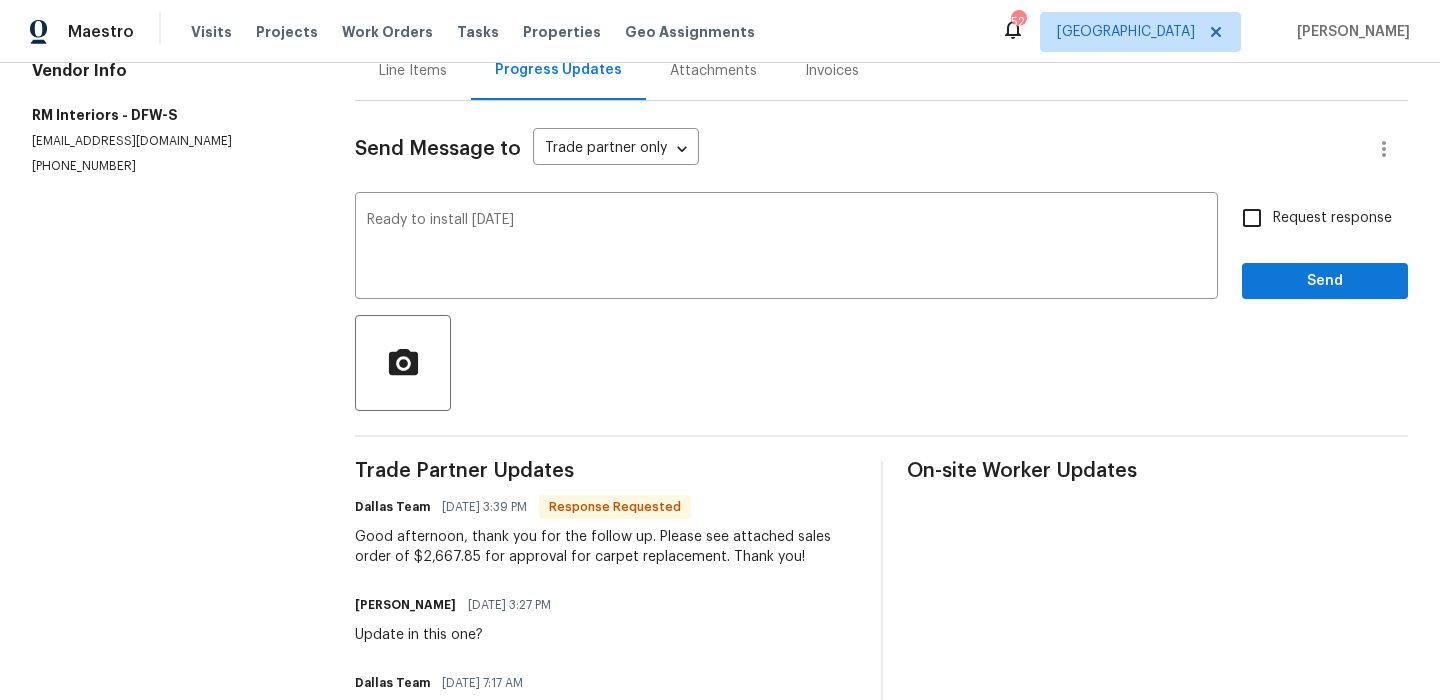 click on "Request response" at bounding box center [1311, 218] 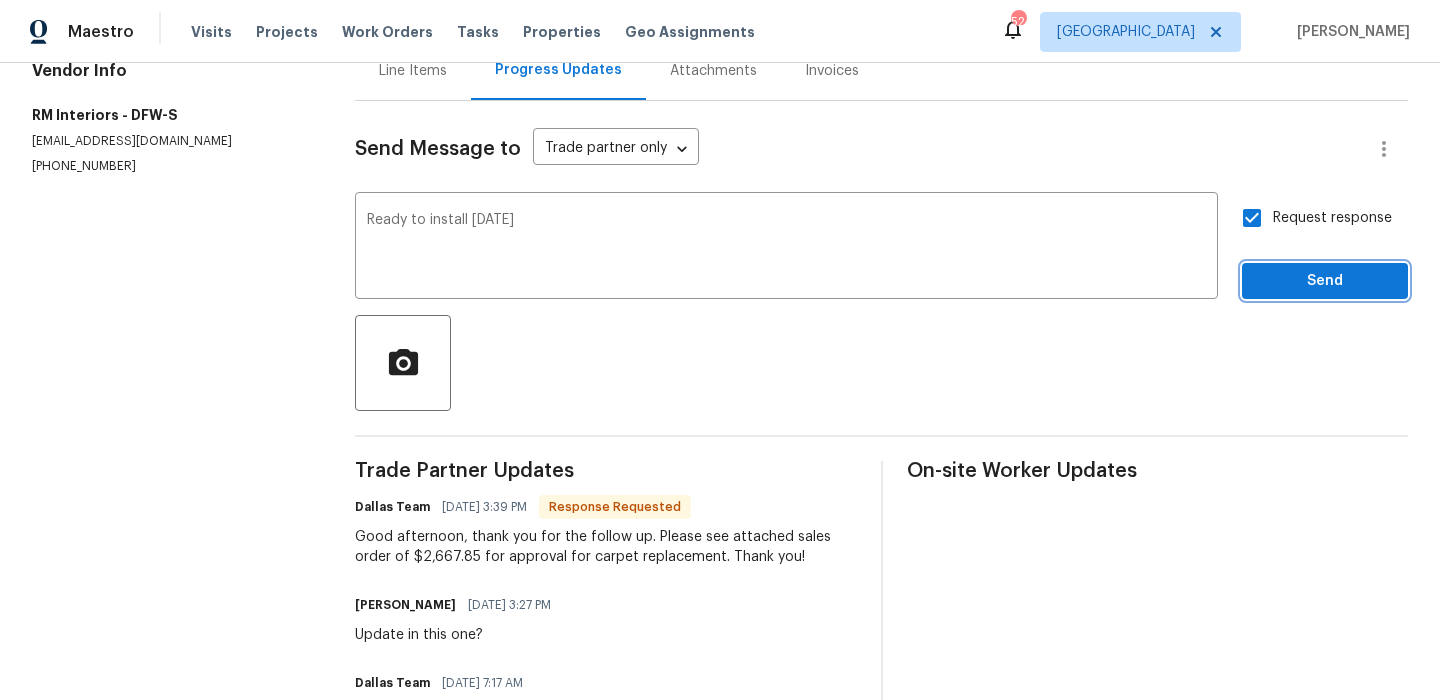 click on "Send" at bounding box center [1325, 281] 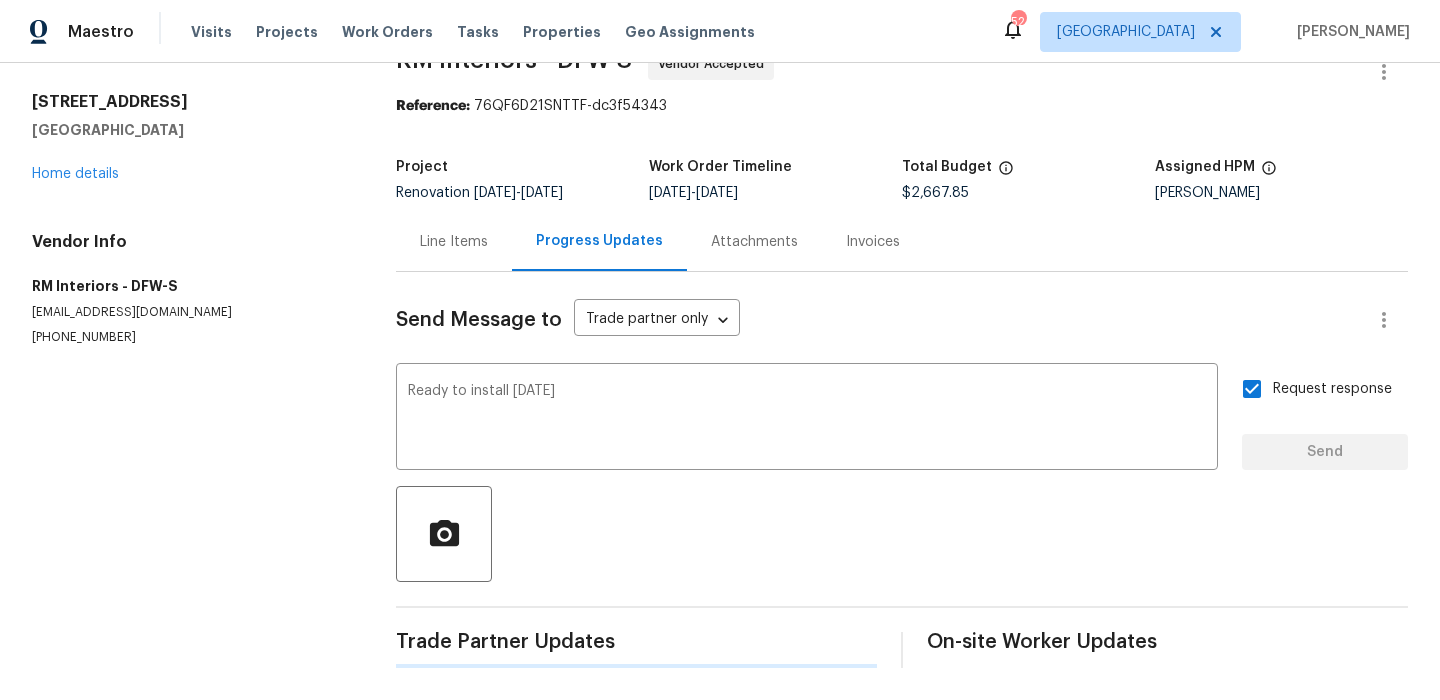 type 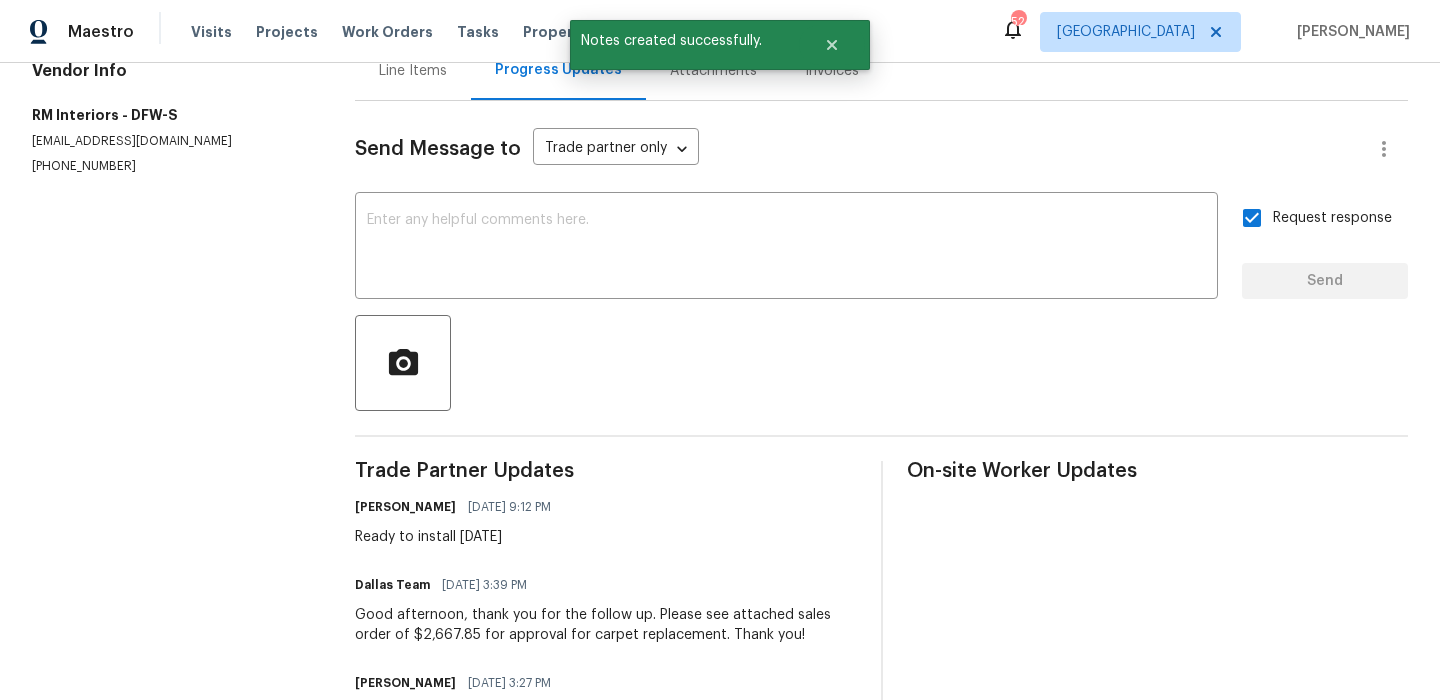 scroll, scrollTop: 0, scrollLeft: 0, axis: both 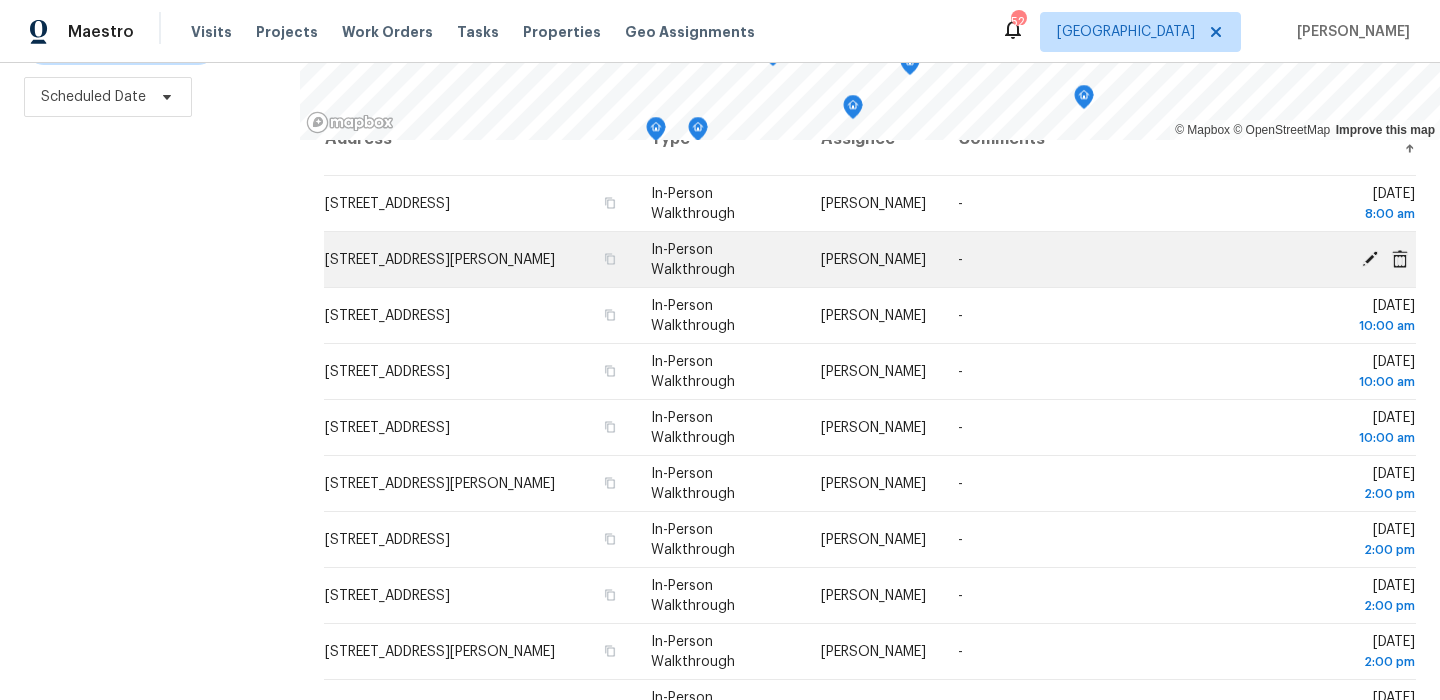 click 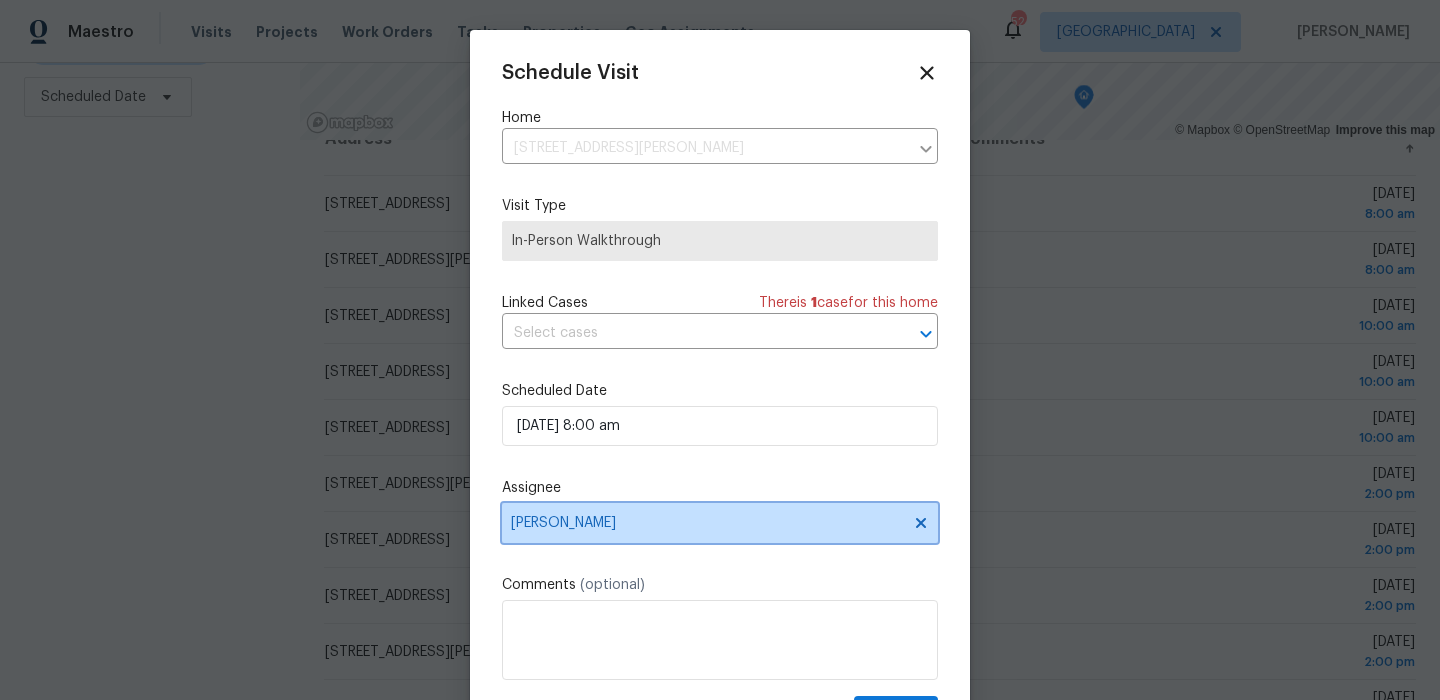 click on "[PERSON_NAME]" at bounding box center [707, 523] 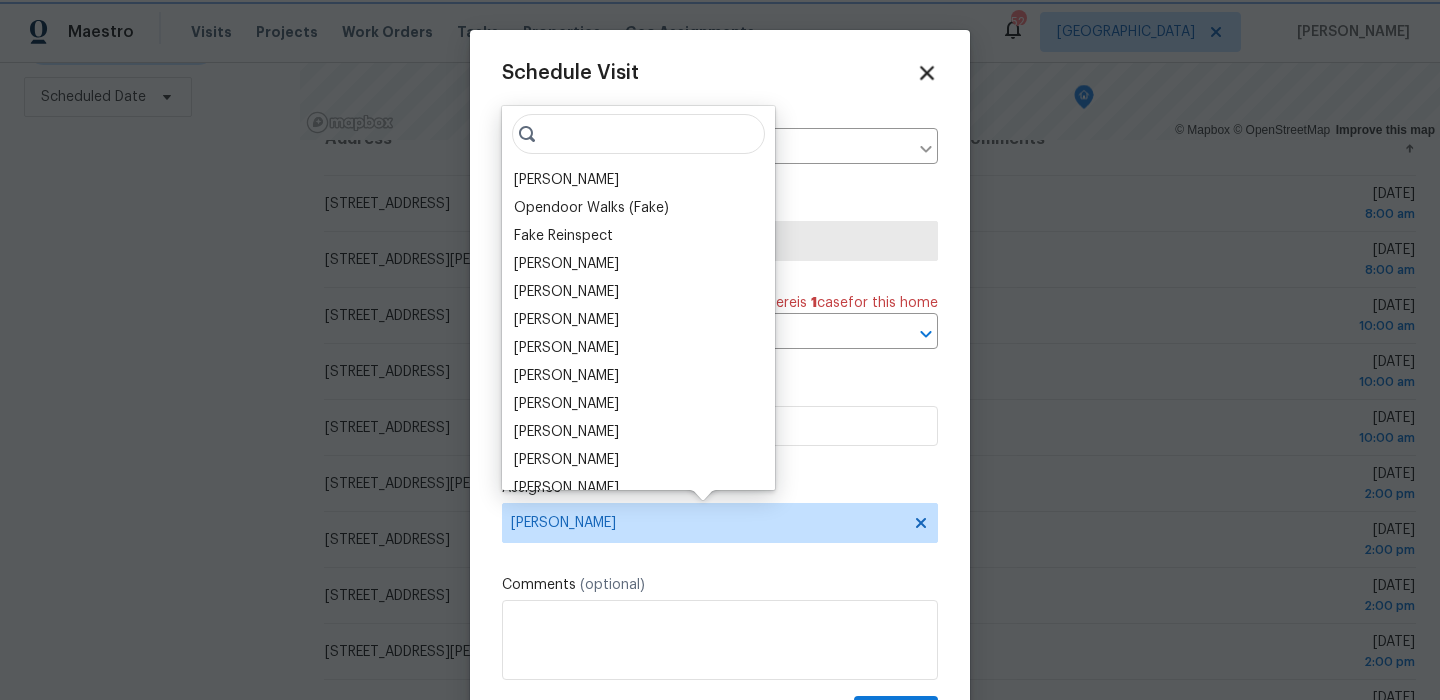 click 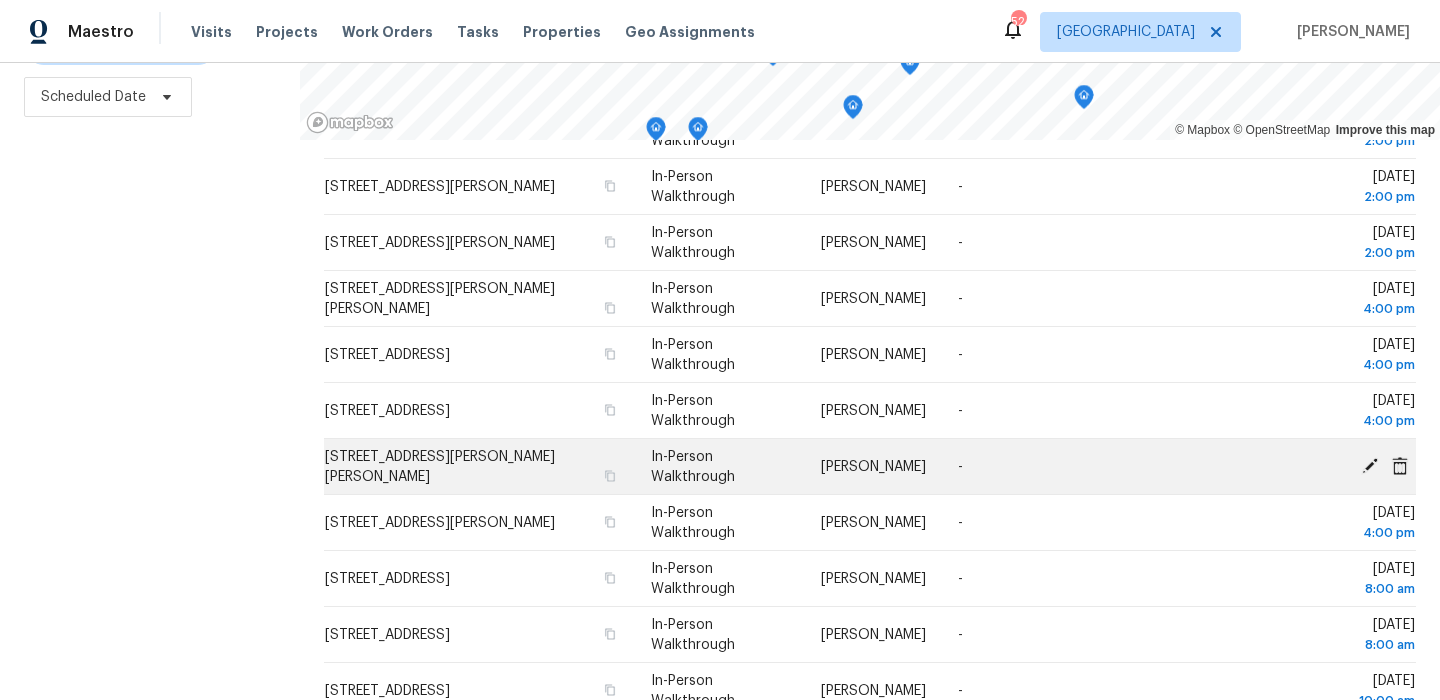 scroll, scrollTop: 504, scrollLeft: 0, axis: vertical 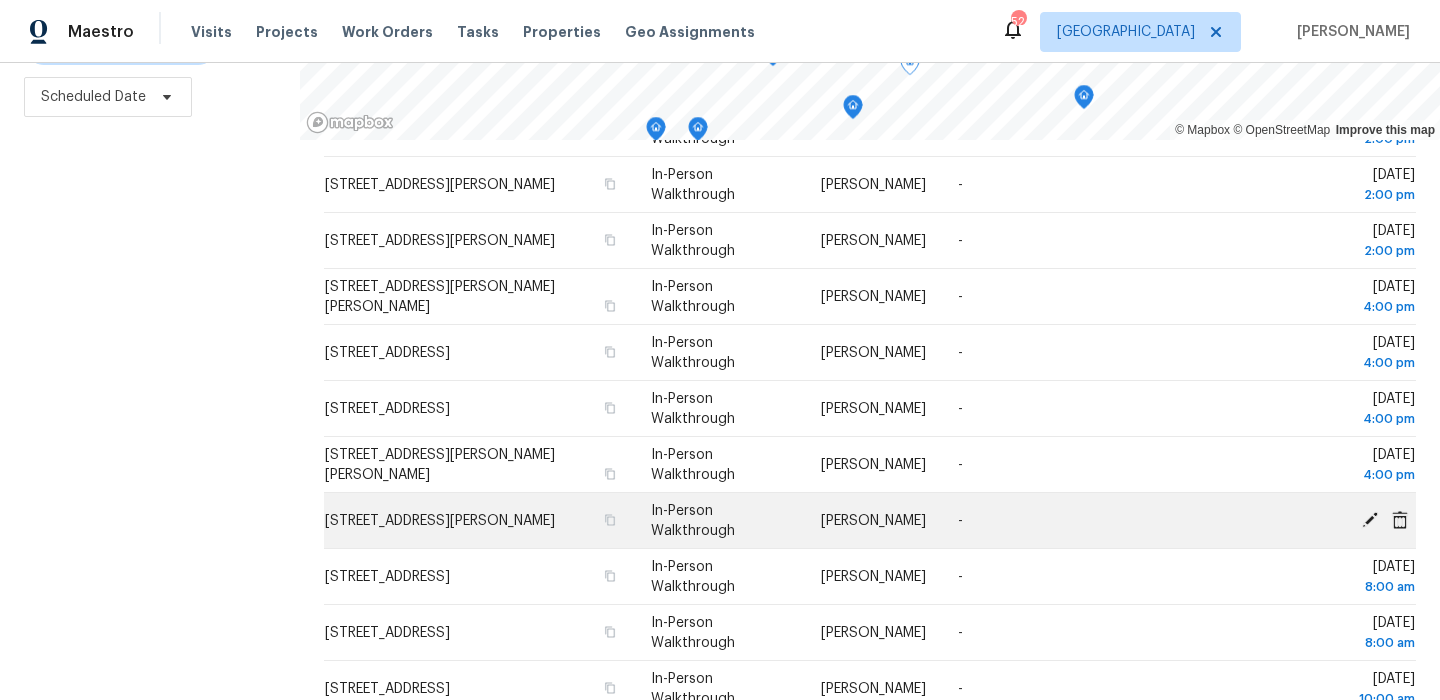 click 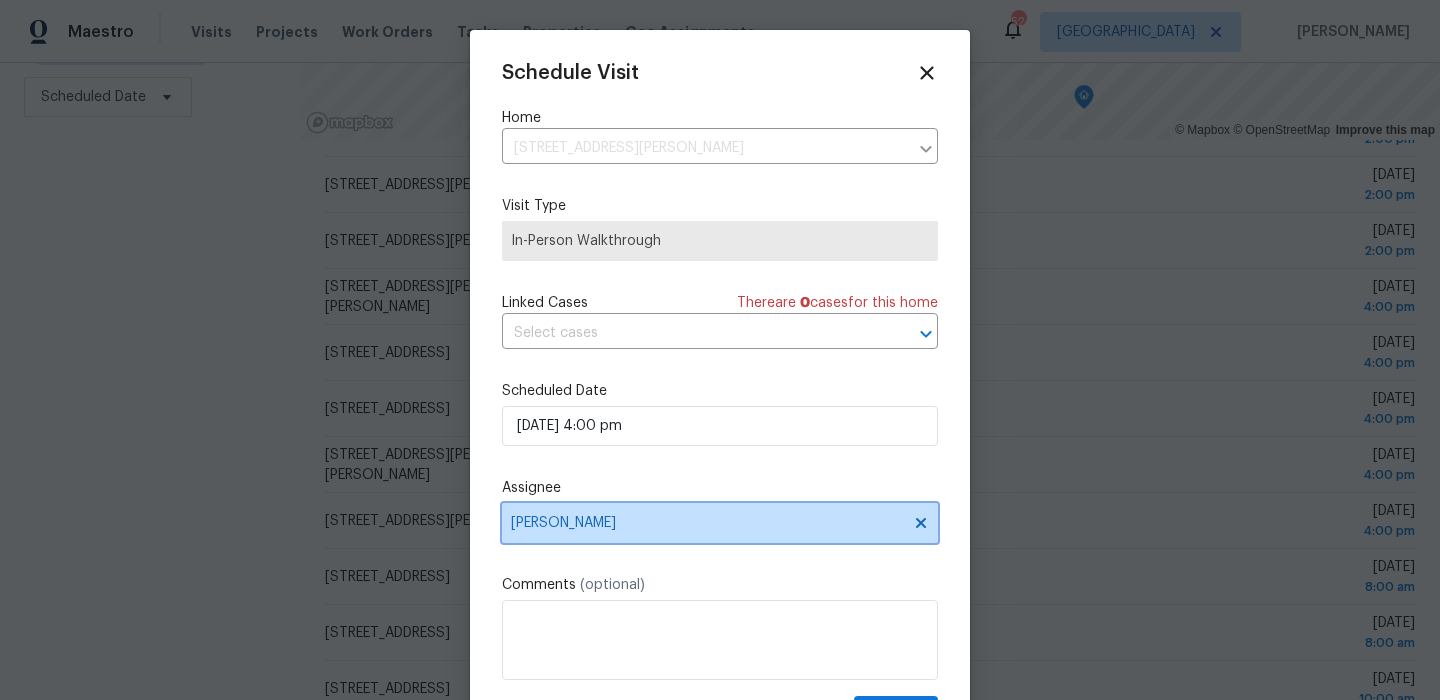 click on "[PERSON_NAME]" at bounding box center (707, 523) 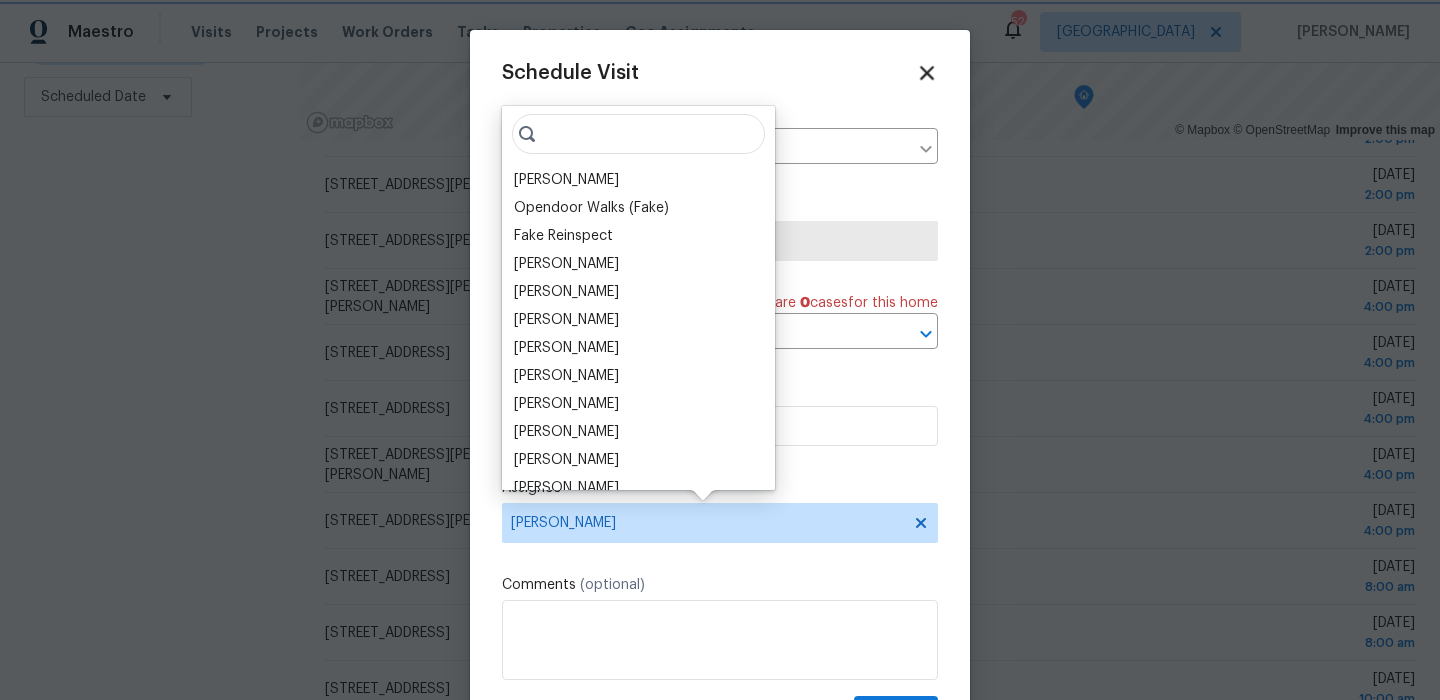 click 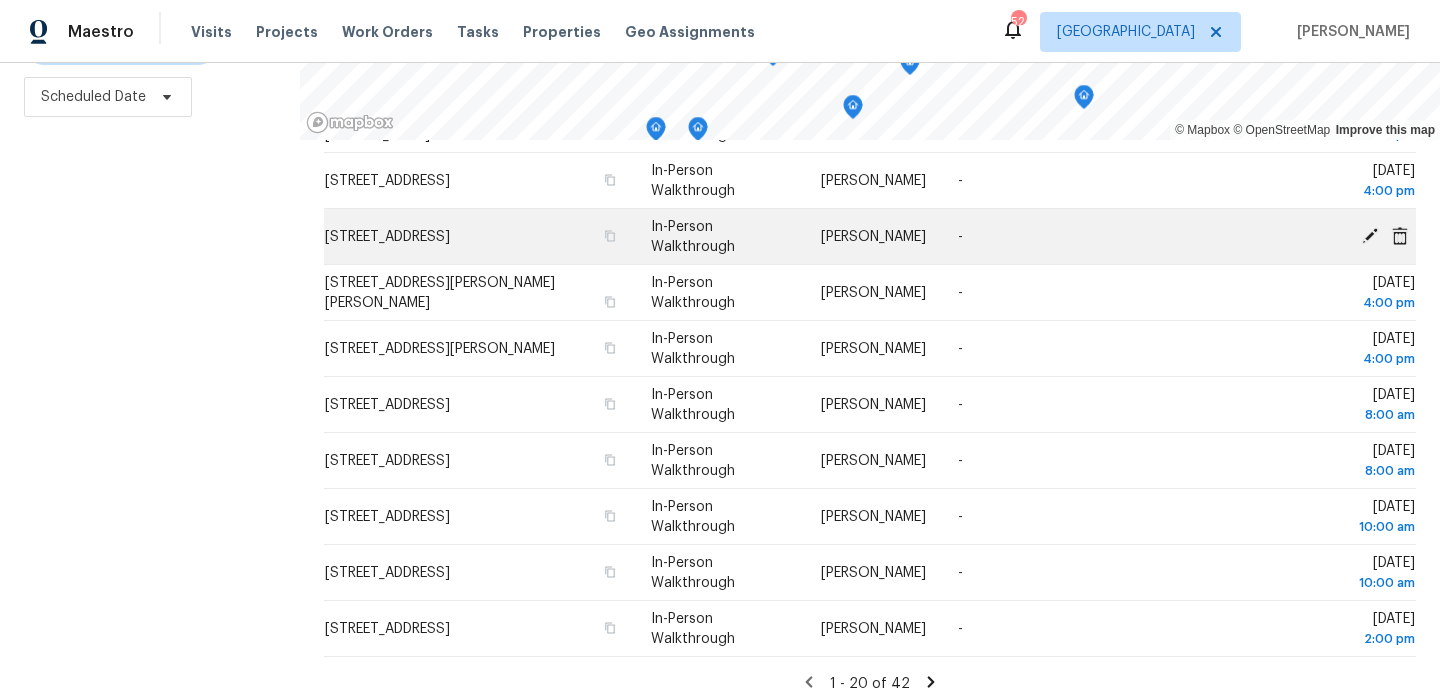 scroll, scrollTop: 0, scrollLeft: 0, axis: both 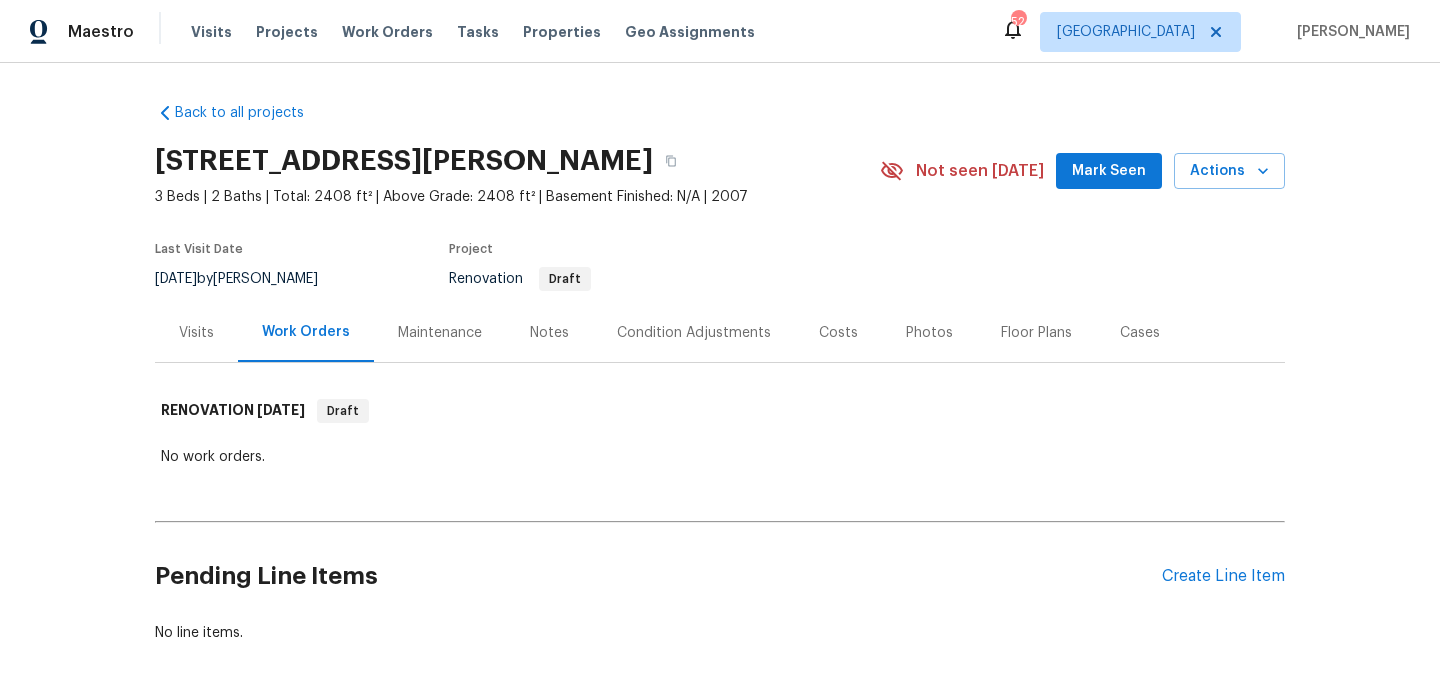click on "Condition Adjustments" at bounding box center [694, 333] 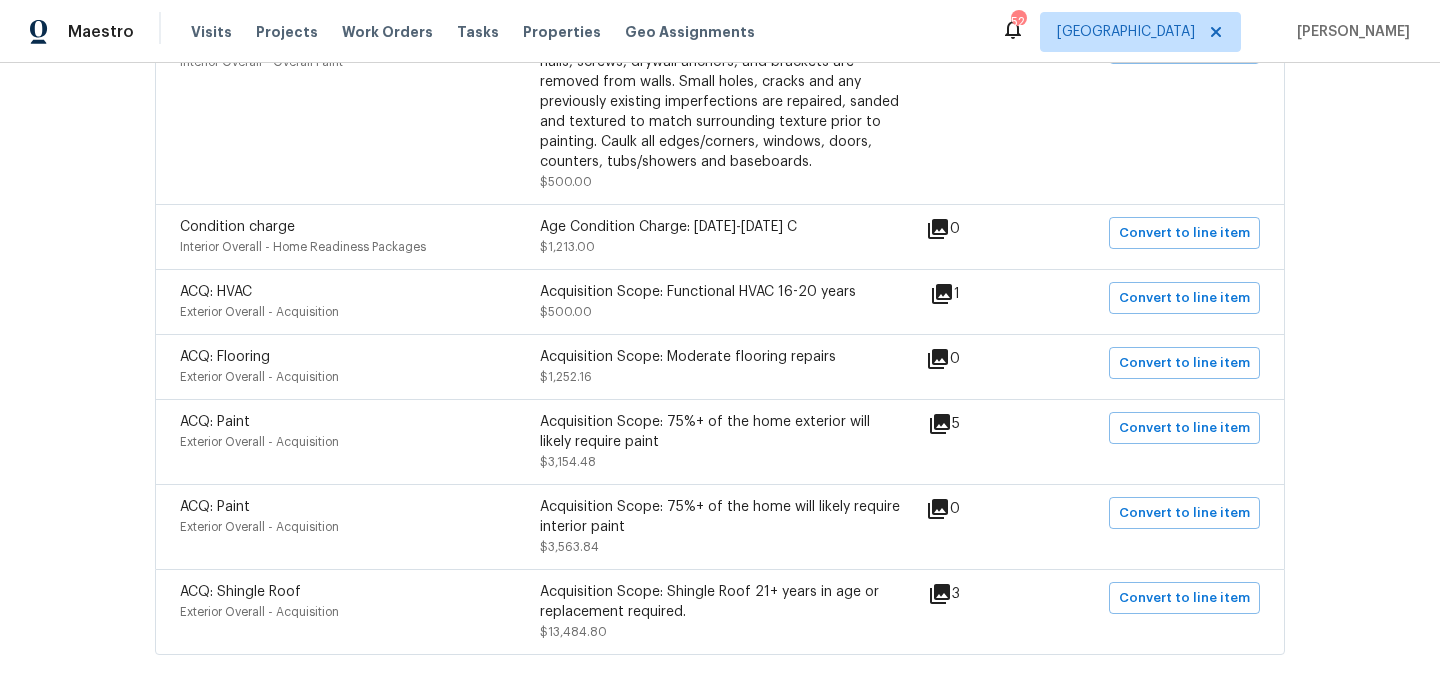 scroll, scrollTop: 632, scrollLeft: 0, axis: vertical 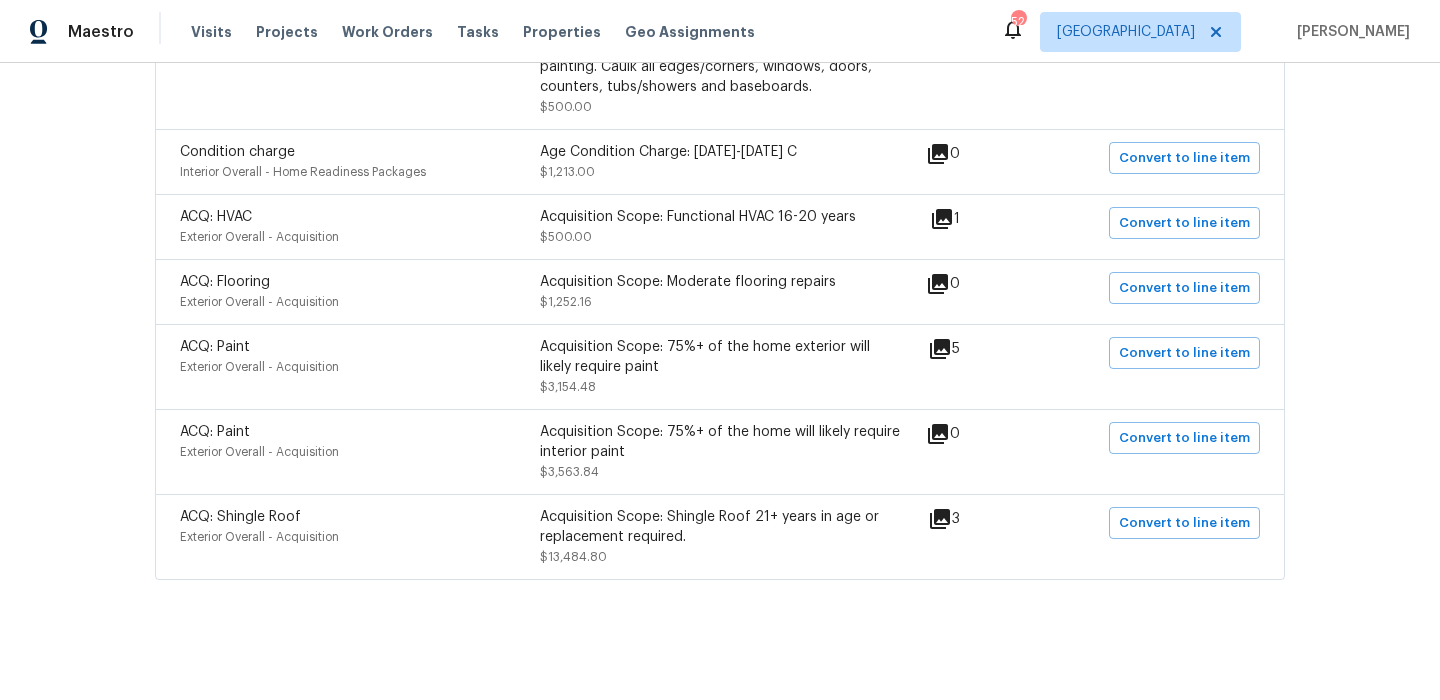 click on "5" at bounding box center (976, 367) 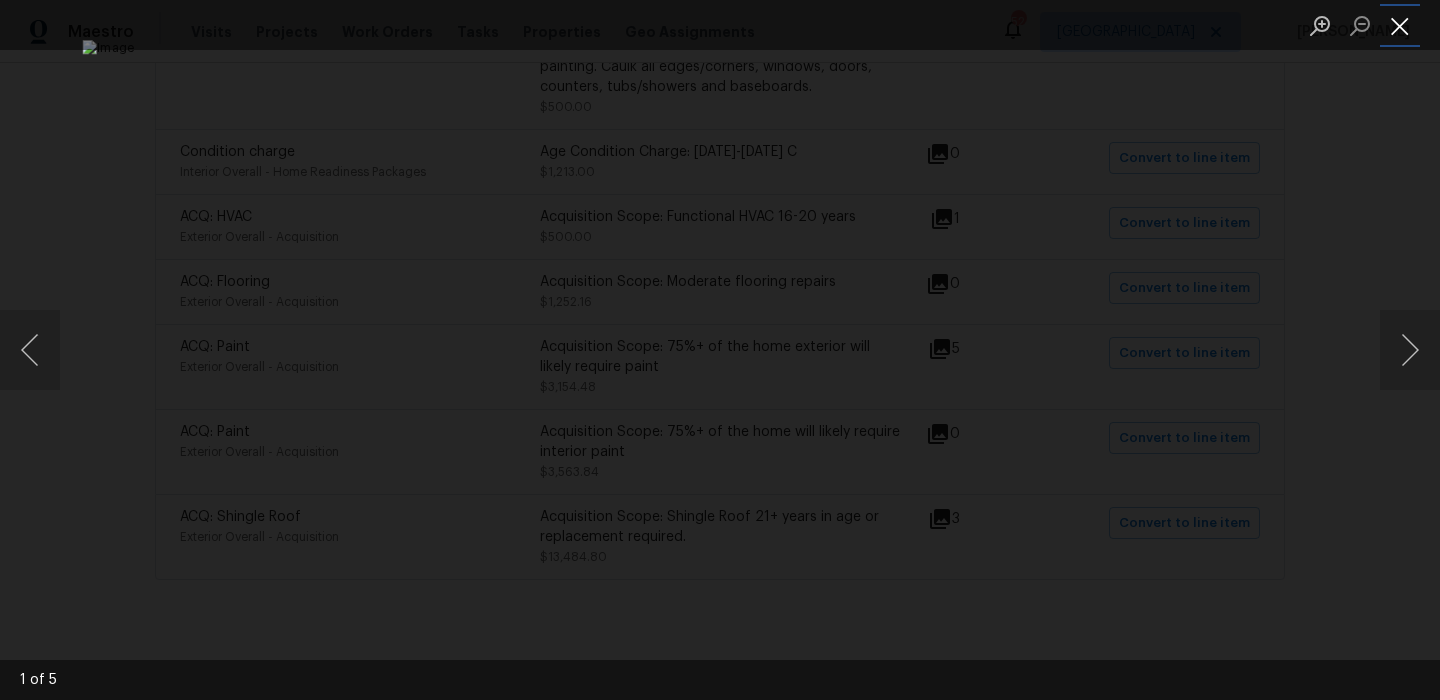 click at bounding box center [1400, 25] 